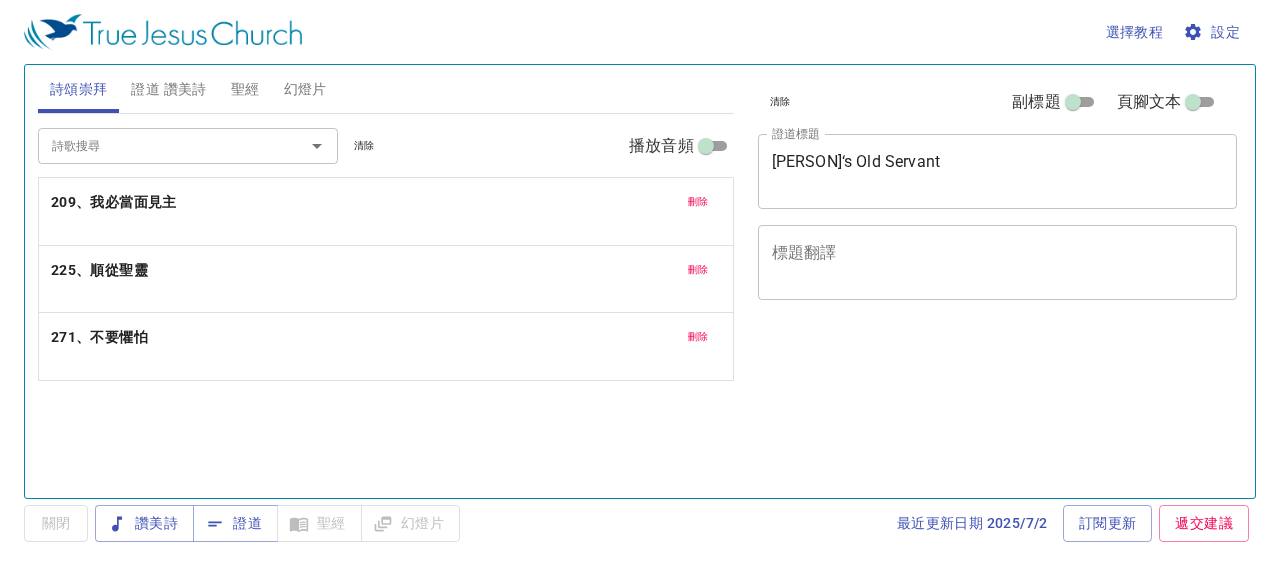 scroll, scrollTop: 0, scrollLeft: 0, axis: both 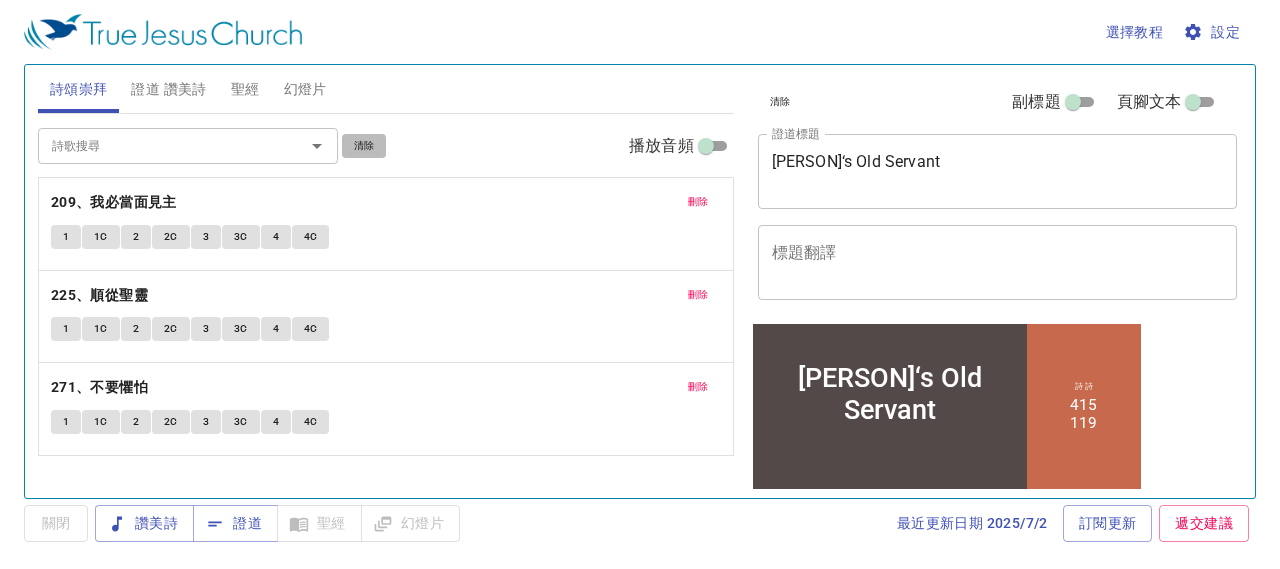 click on "清除" at bounding box center [364, 146] 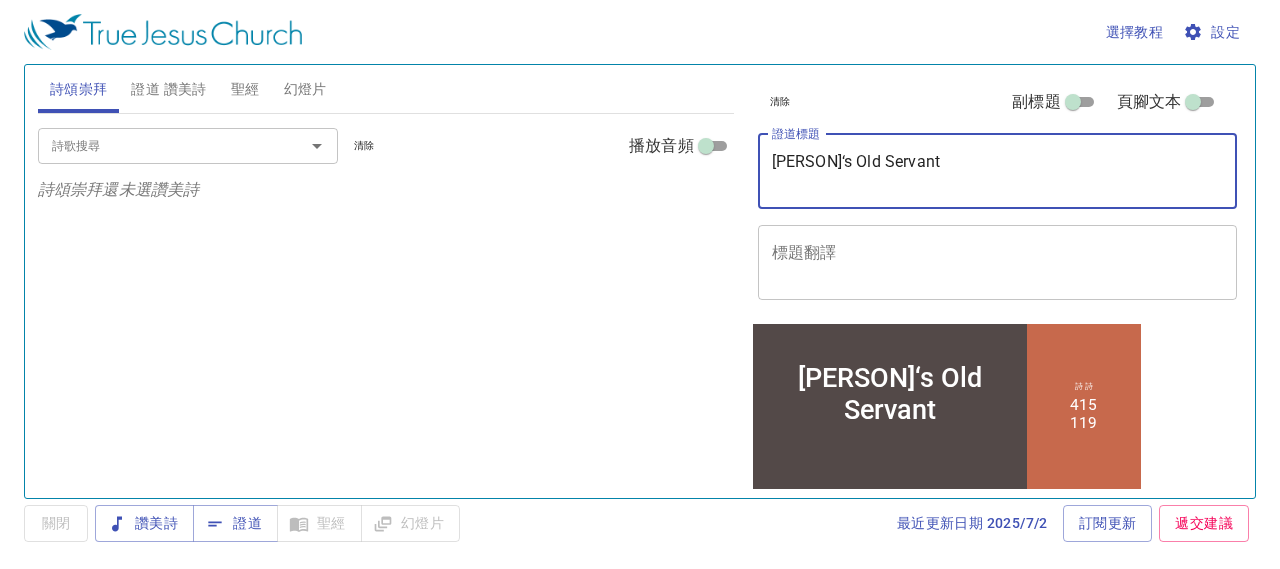 click on "[PERSON]‘s Old Servant" at bounding box center [998, 171] 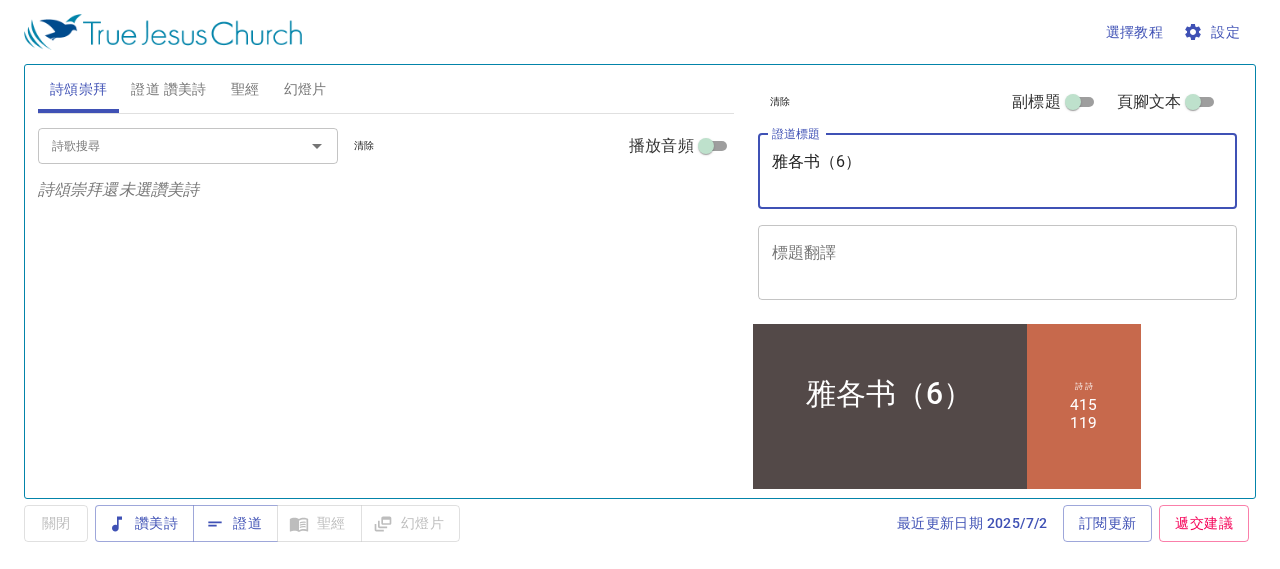 type on "雅各书（6）" 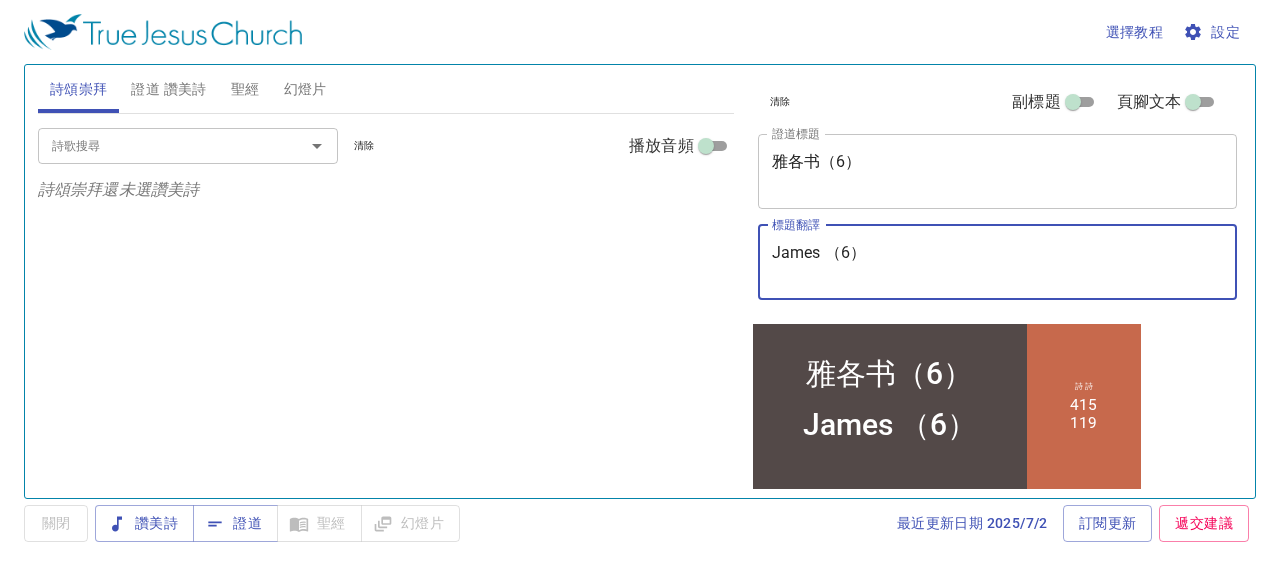 type on "James （6）" 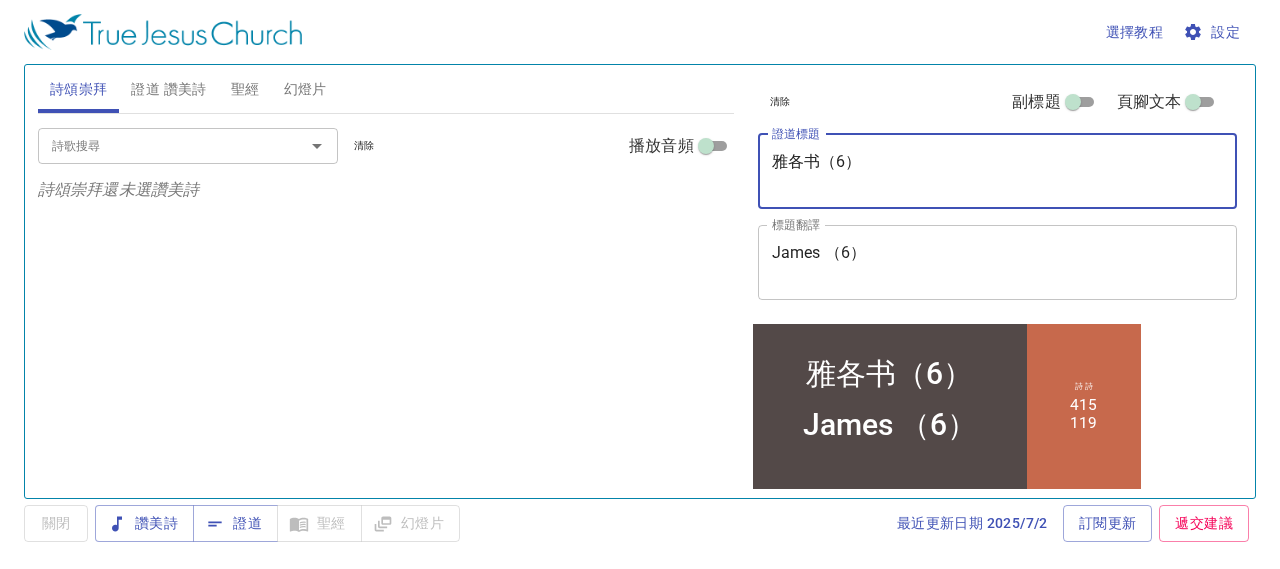 click on "雅各书（6）" at bounding box center [998, 171] 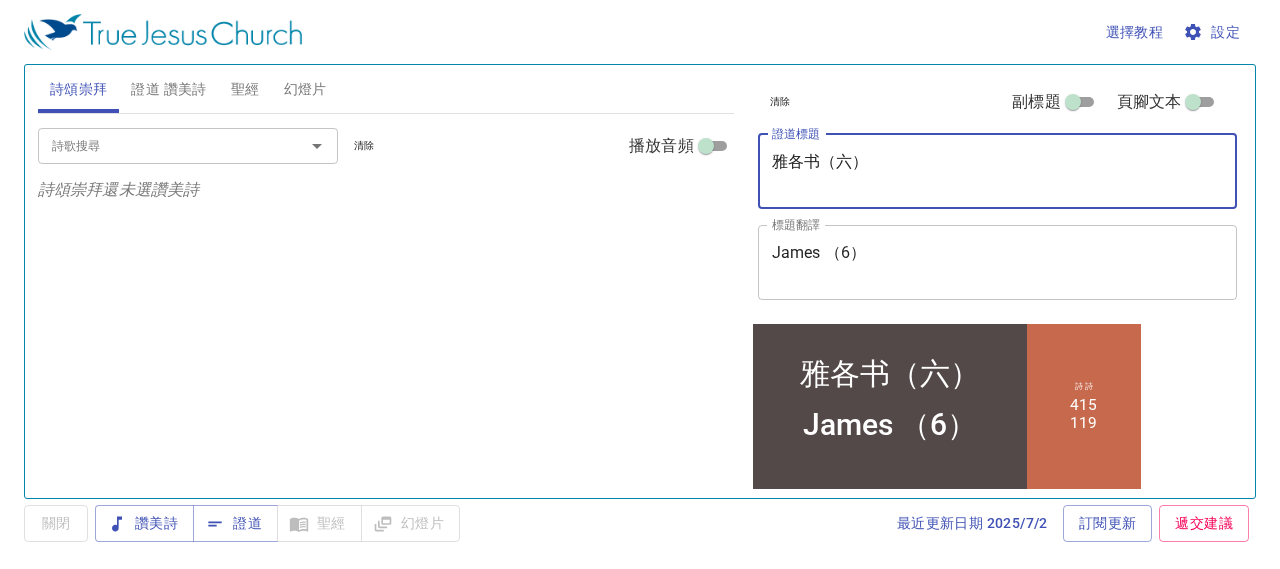 type on "雅各书（六）" 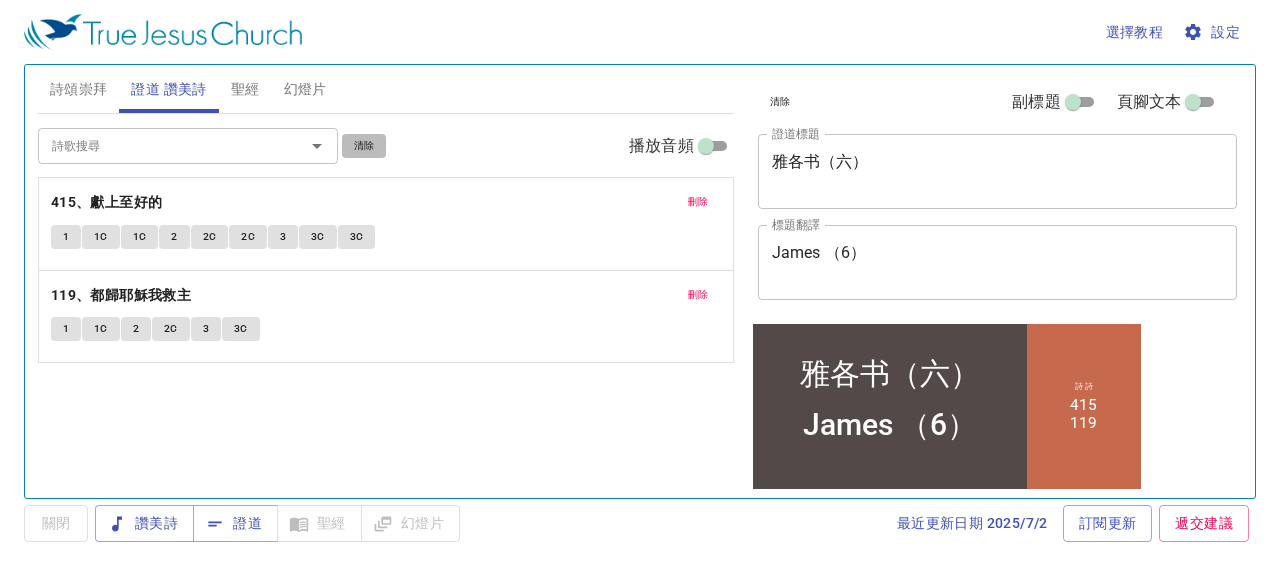click on "清除" at bounding box center (0, 0) 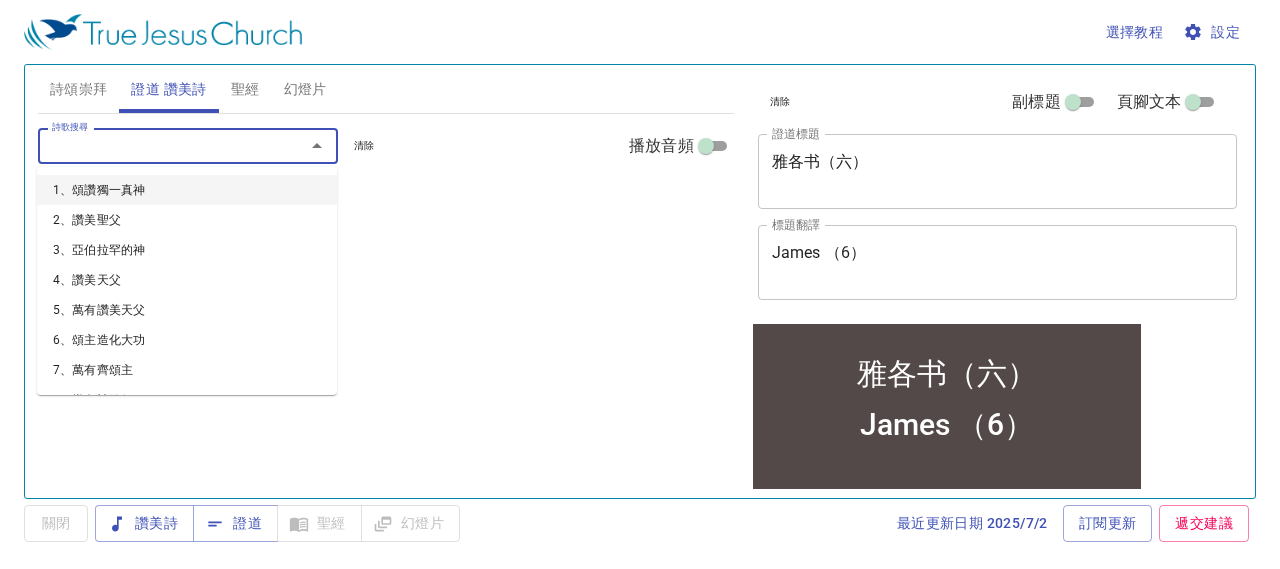 click on "詩歌搜尋" at bounding box center [158, 145] 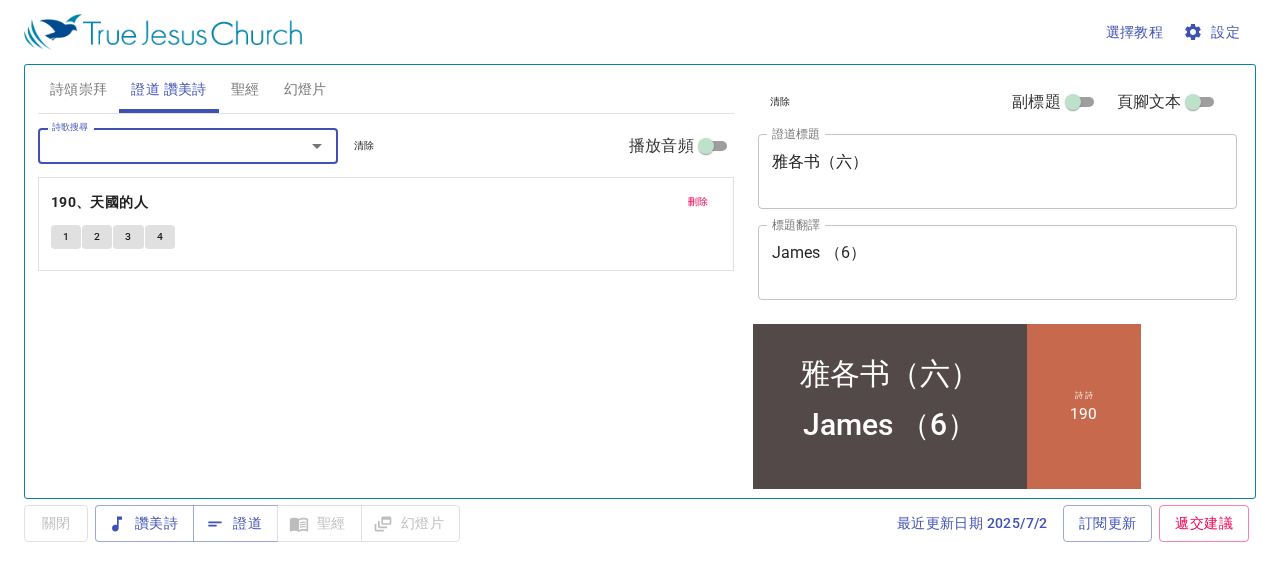 click on "雅各书（六）" at bounding box center (998, 171) 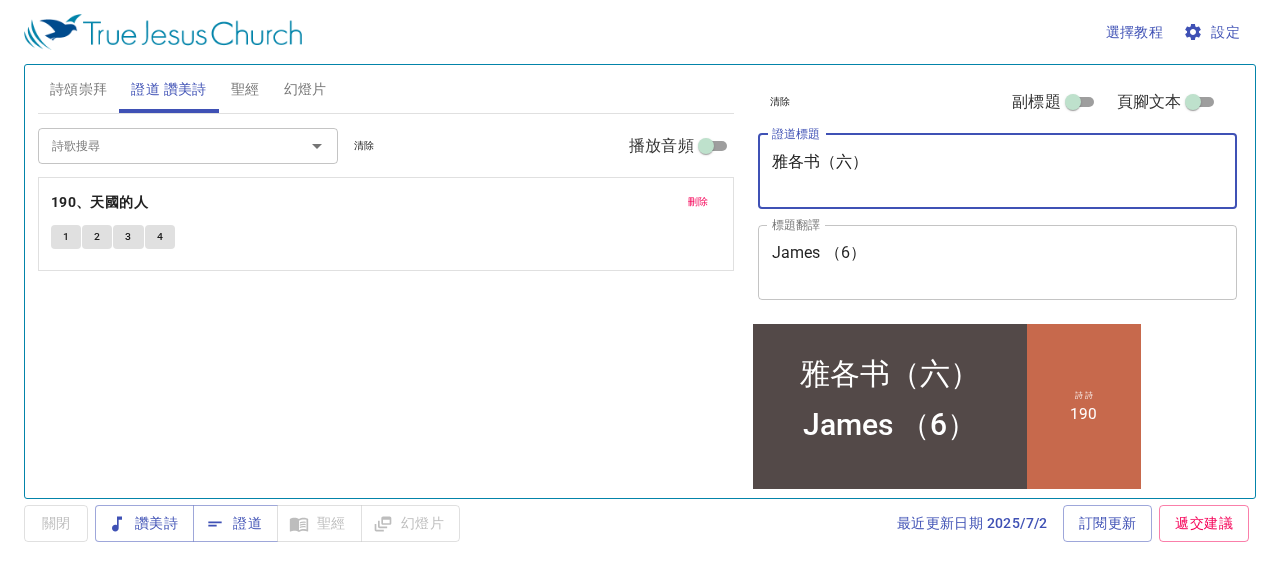 click on "雅各书（六）" at bounding box center [998, 171] 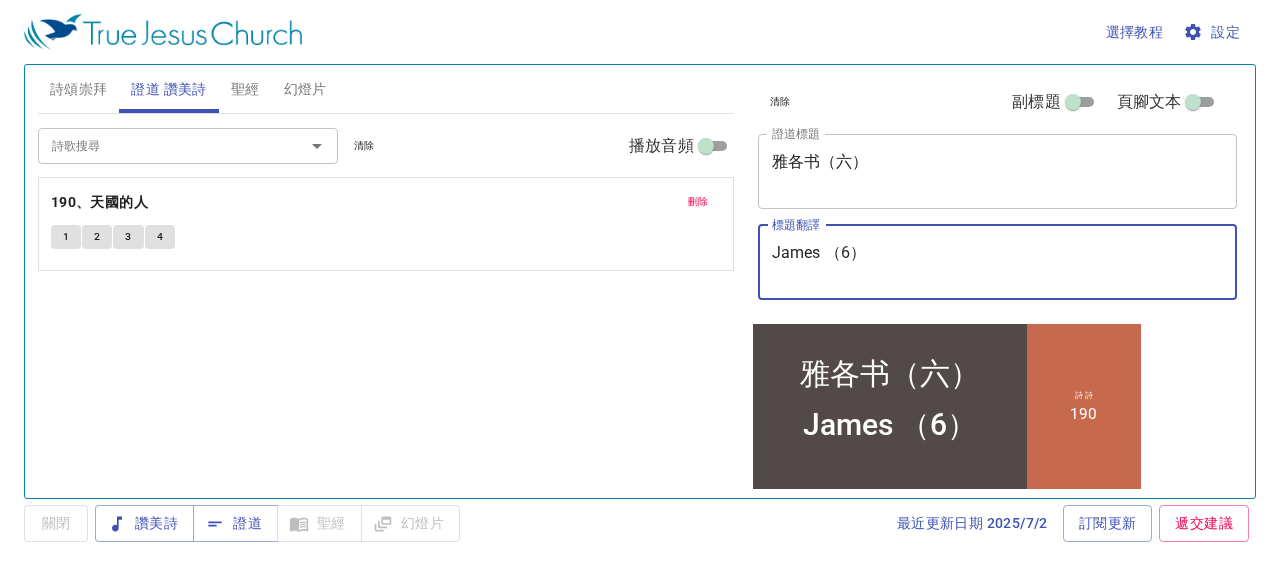 click on "James （6）" at bounding box center [998, 262] 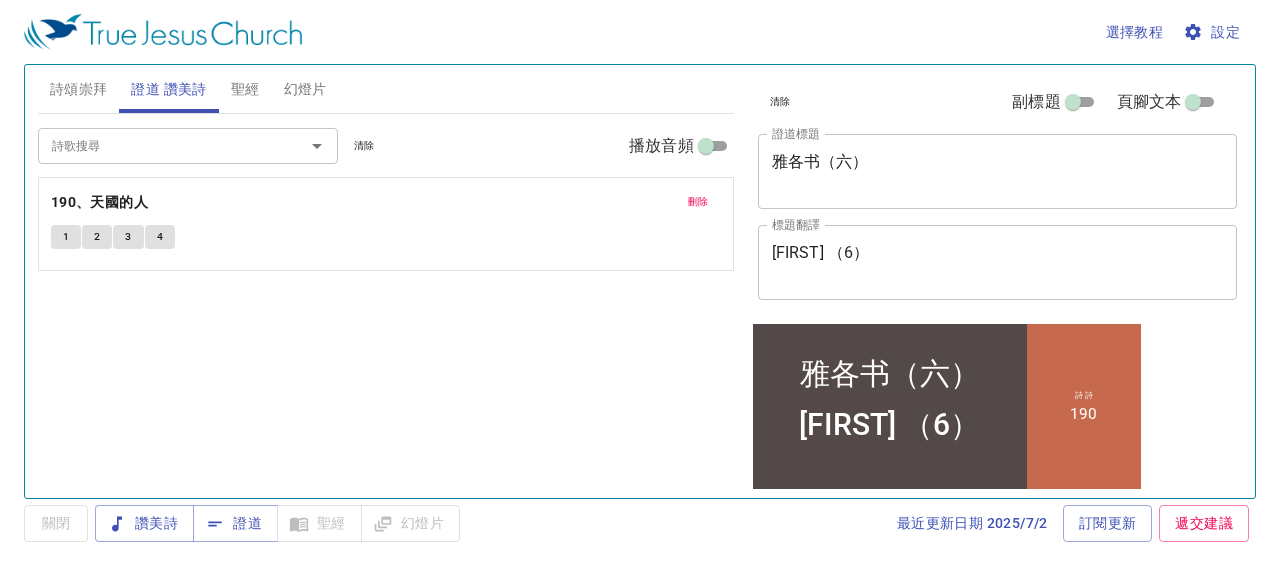 scroll, scrollTop: 0, scrollLeft: 0, axis: both 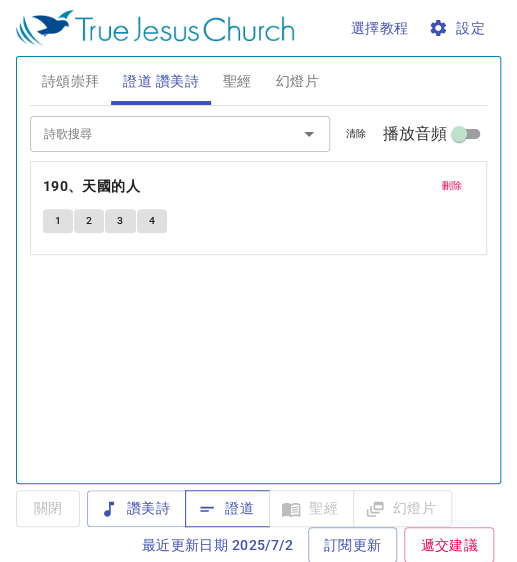 click on "證道" at bounding box center (227, 508) 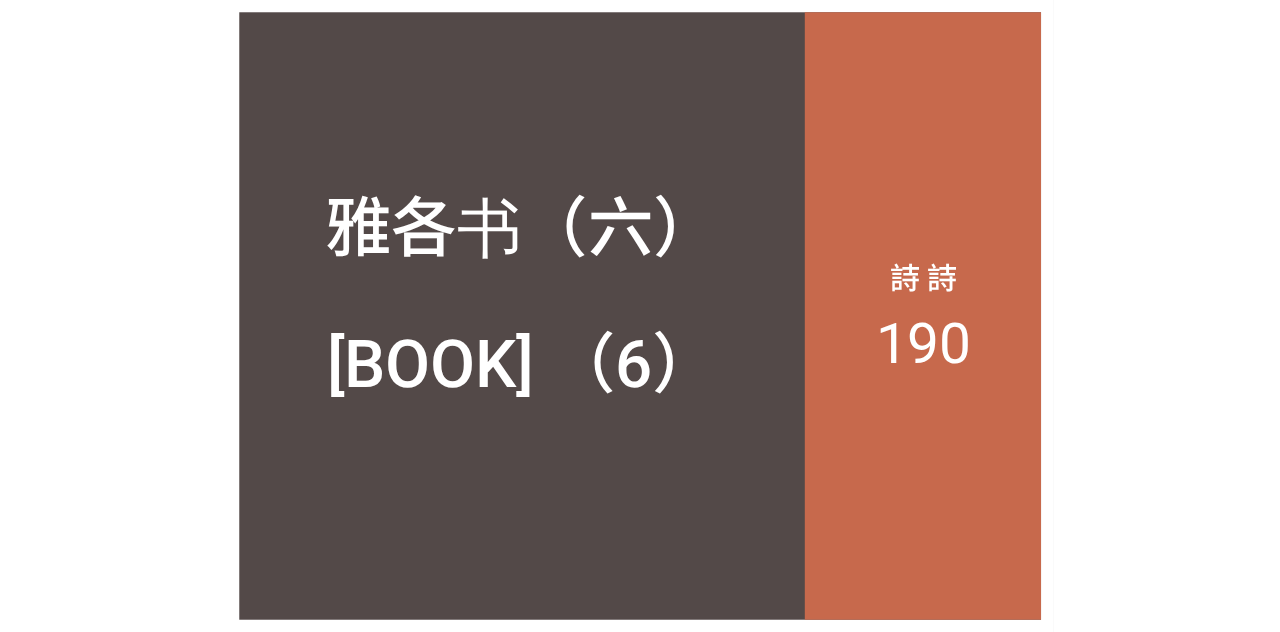 scroll, scrollTop: 0, scrollLeft: 0, axis: both 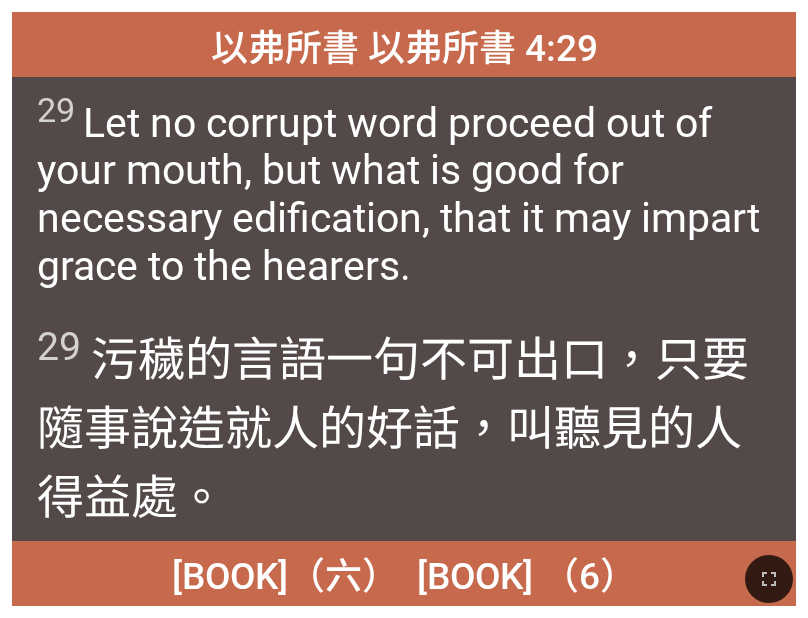click on "29 污穢的 言語 一句不可 出 口 ，只要 隨事說造就 人的好話 ，叫 聽見的人 得 益處 。" at bounding box center (404, 190) 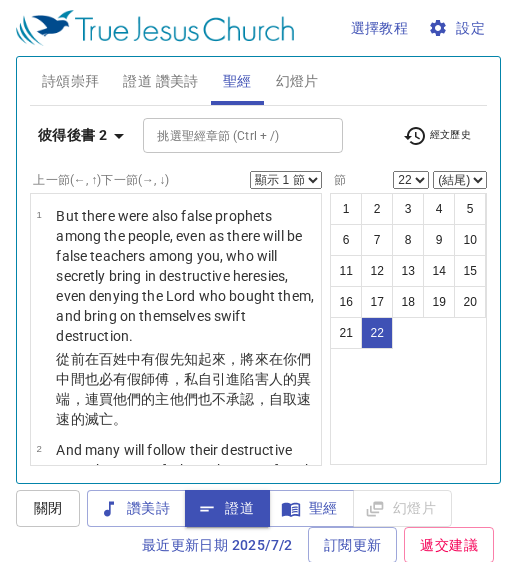 scroll, scrollTop: 0, scrollLeft: 0, axis: both 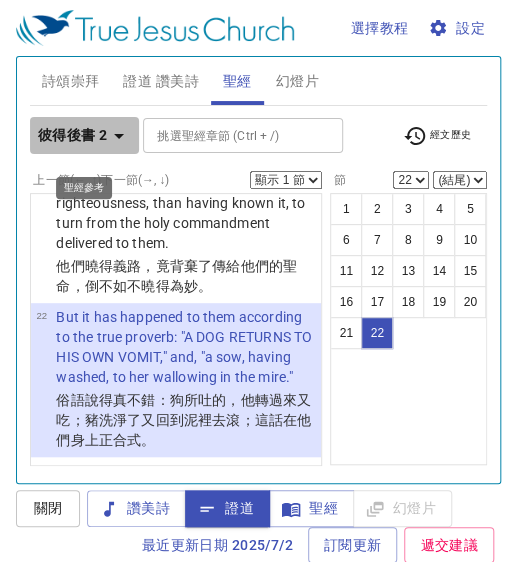 click on "彼得後書 2" at bounding box center (72, 135) 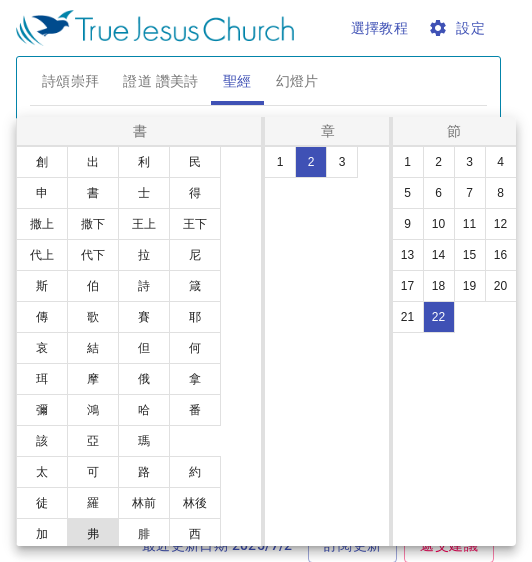click on "弗" at bounding box center [93, 534] 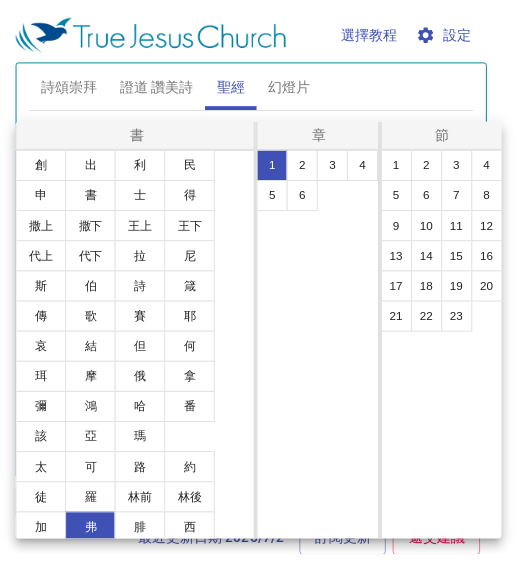 scroll, scrollTop: 0, scrollLeft: 0, axis: both 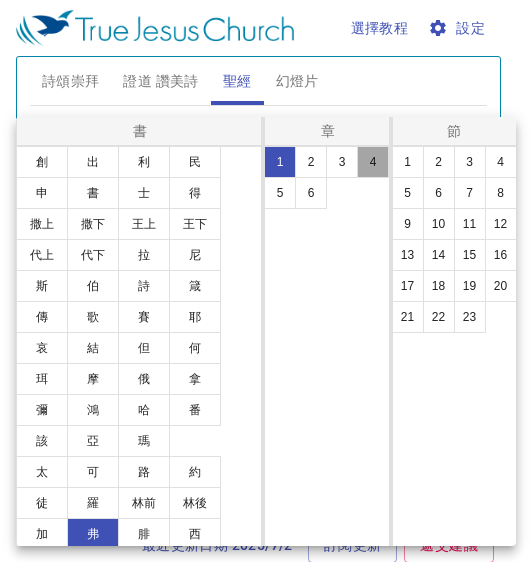 click on "4" at bounding box center [373, 162] 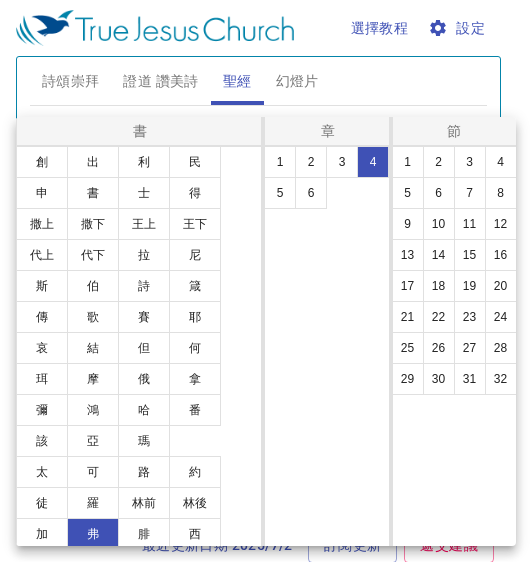 click at bounding box center (266, 281) 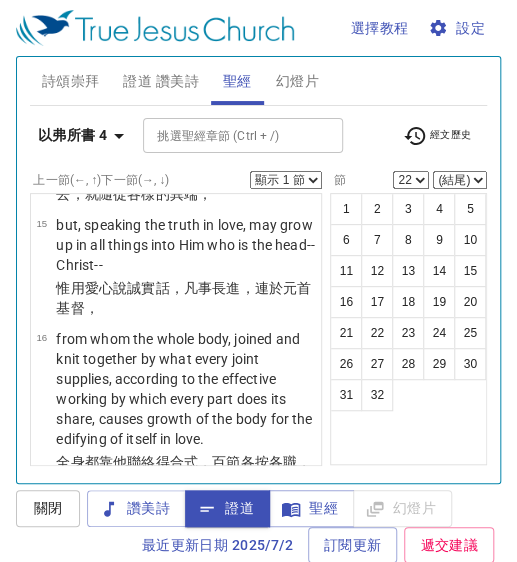 scroll, scrollTop: 1591, scrollLeft: 0, axis: vertical 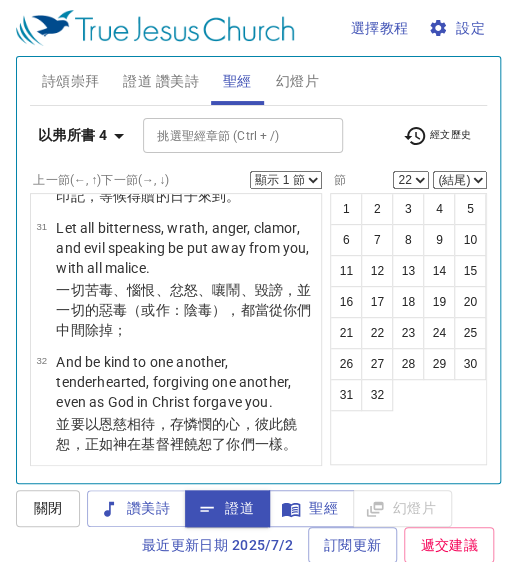 click on "隨事說造就 人的好話 ，叫 聽見的人 得 益處 。" at bounding box center (183, 72) 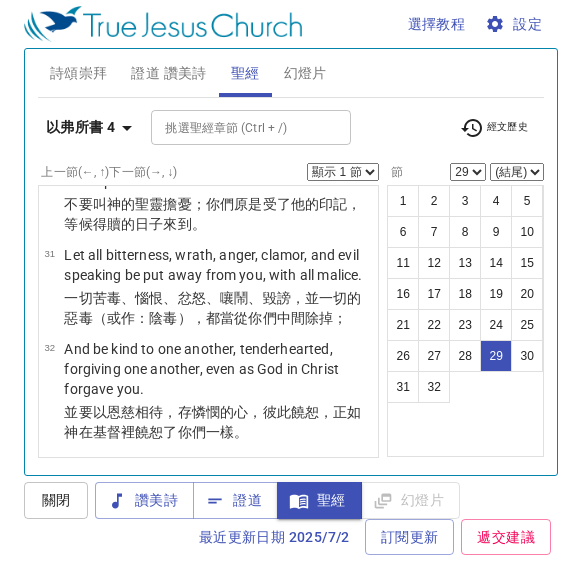 scroll, scrollTop: 2830, scrollLeft: 0, axis: vertical 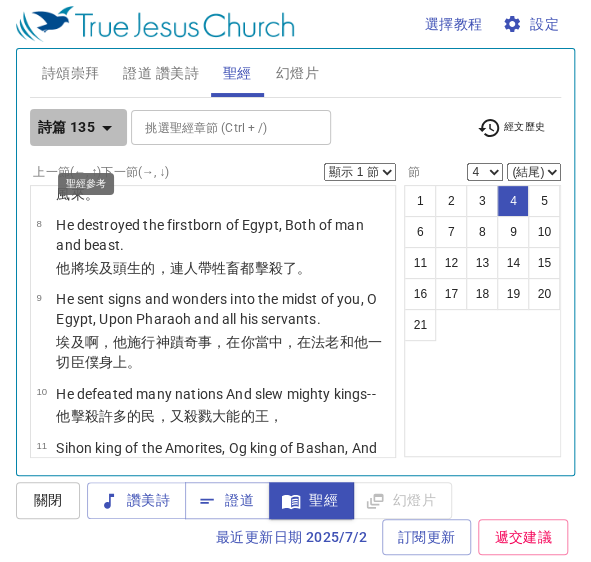 click on "詩篇 135" at bounding box center (66, 127) 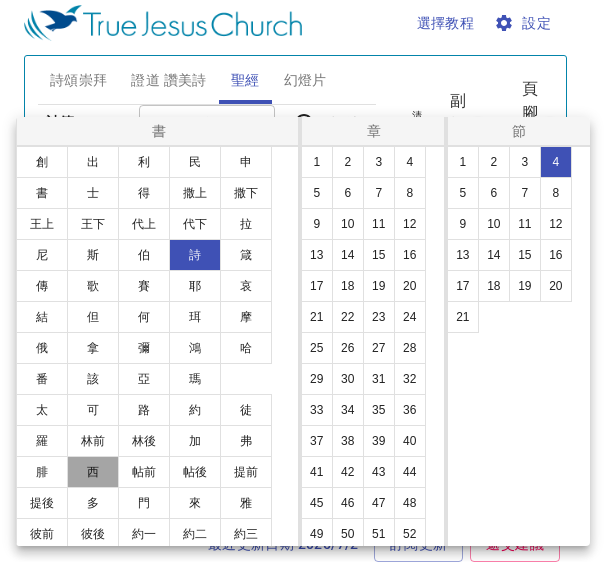 click on "西" at bounding box center (93, 472) 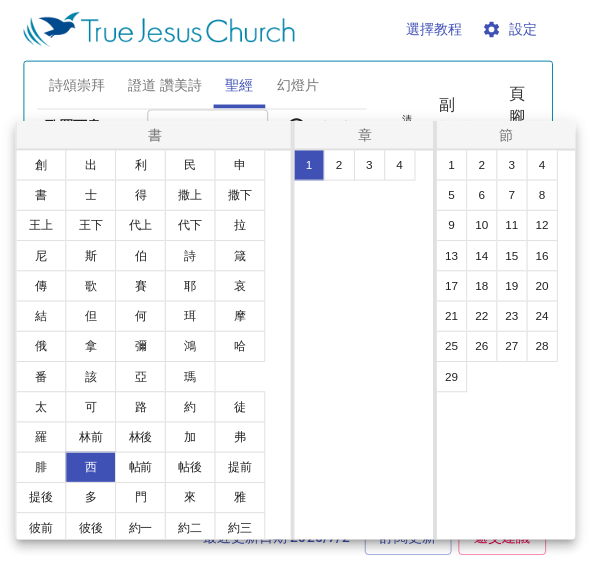 scroll, scrollTop: 0, scrollLeft: 0, axis: both 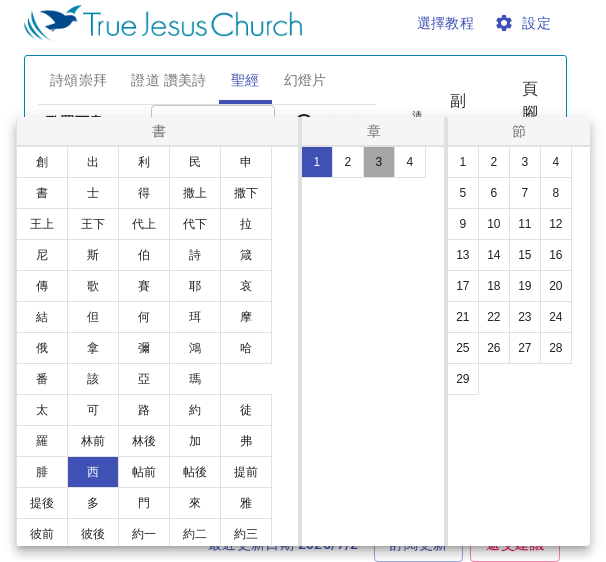 click on "3" at bounding box center [379, 162] 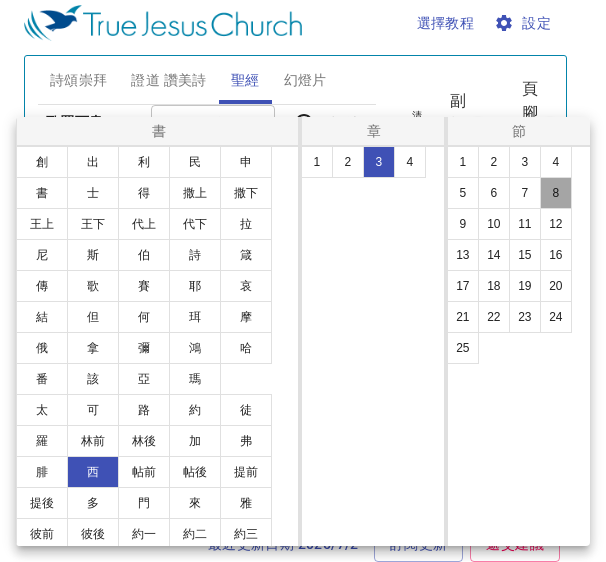 click on "8" at bounding box center (556, 193) 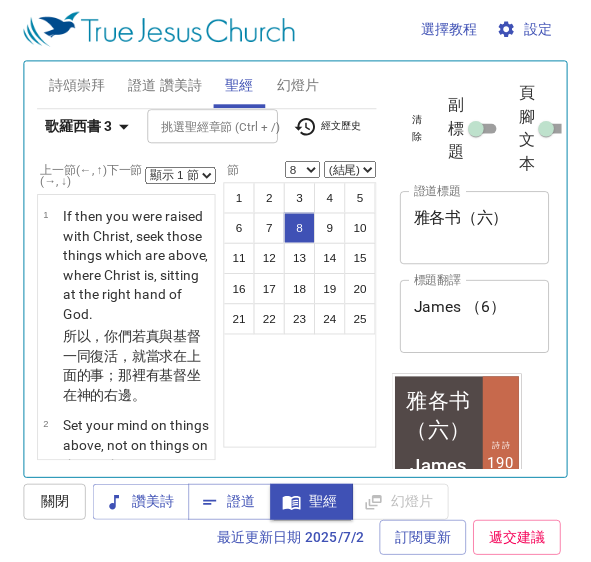 scroll, scrollTop: 12, scrollLeft: 0, axis: vertical 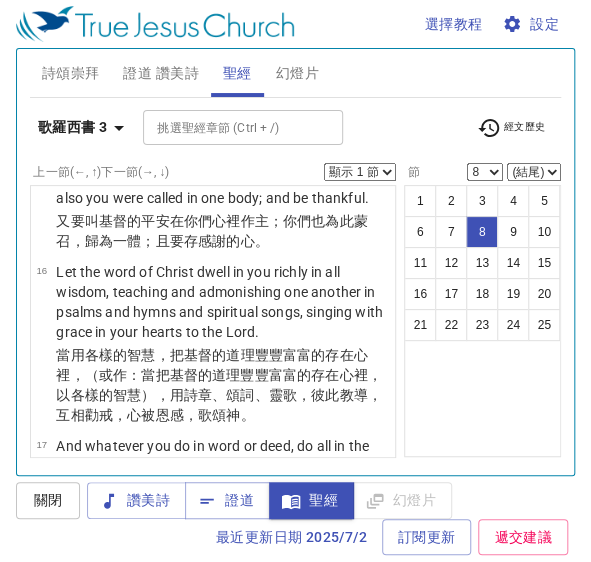 type 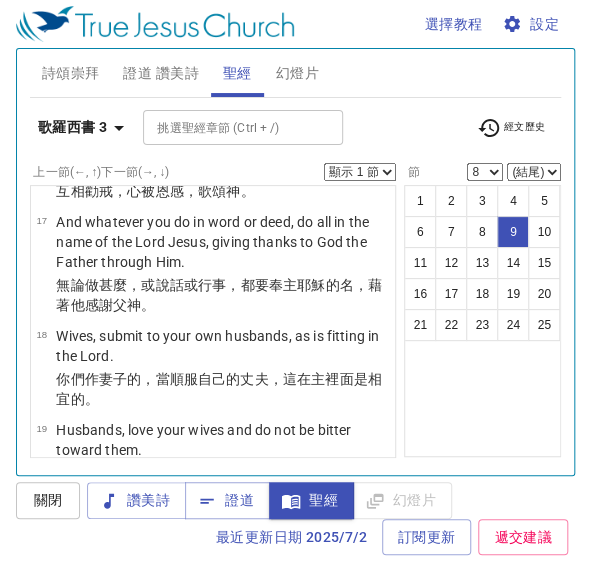 scroll, scrollTop: 1427, scrollLeft: 0, axis: vertical 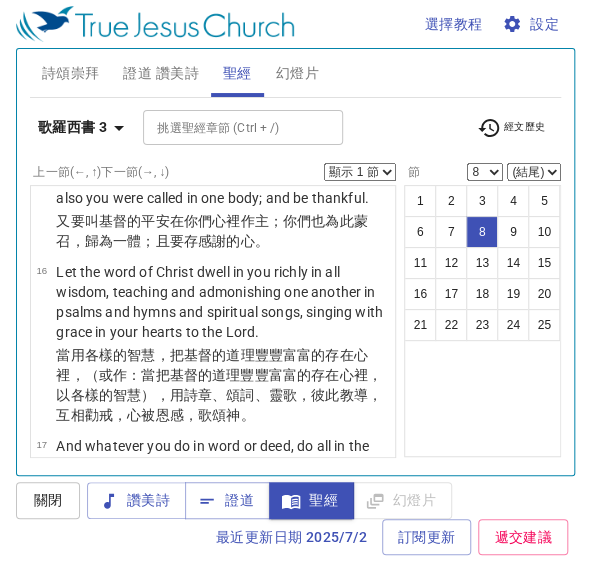 click on "顯示 1 節 顯示 2 節 顯示 3 節 顯示 4 節 顯示 5 節" at bounding box center (360, 172) 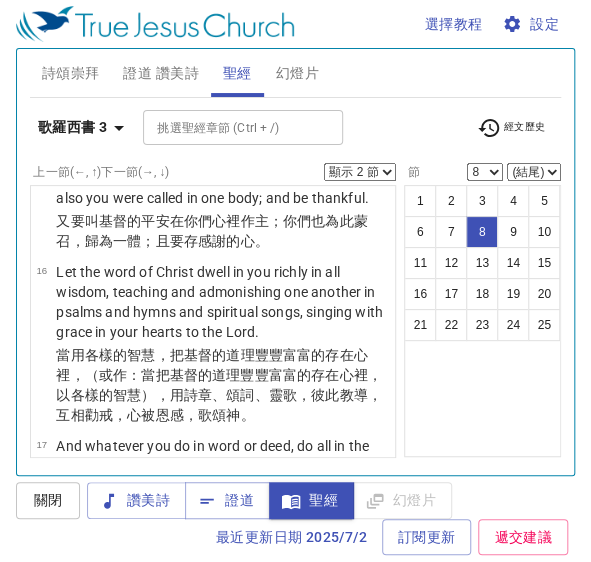 click on "顯示 1 節 顯示 2 節 顯示 3 節 顯示 4 節 顯示 5 節" at bounding box center [360, 172] 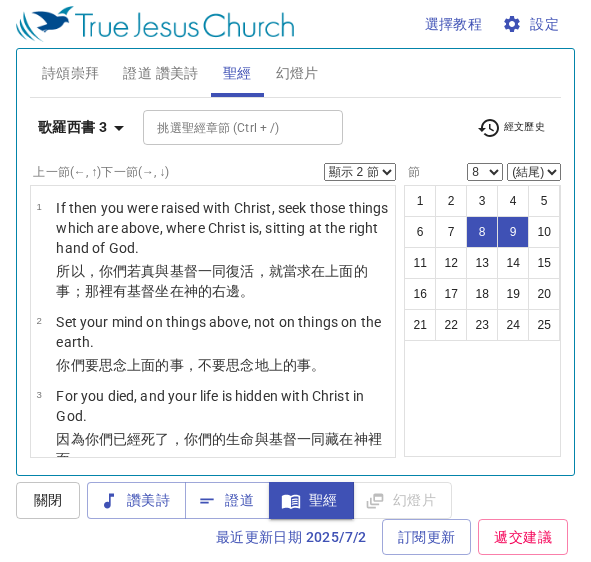 scroll, scrollTop: 0, scrollLeft: 0, axis: both 